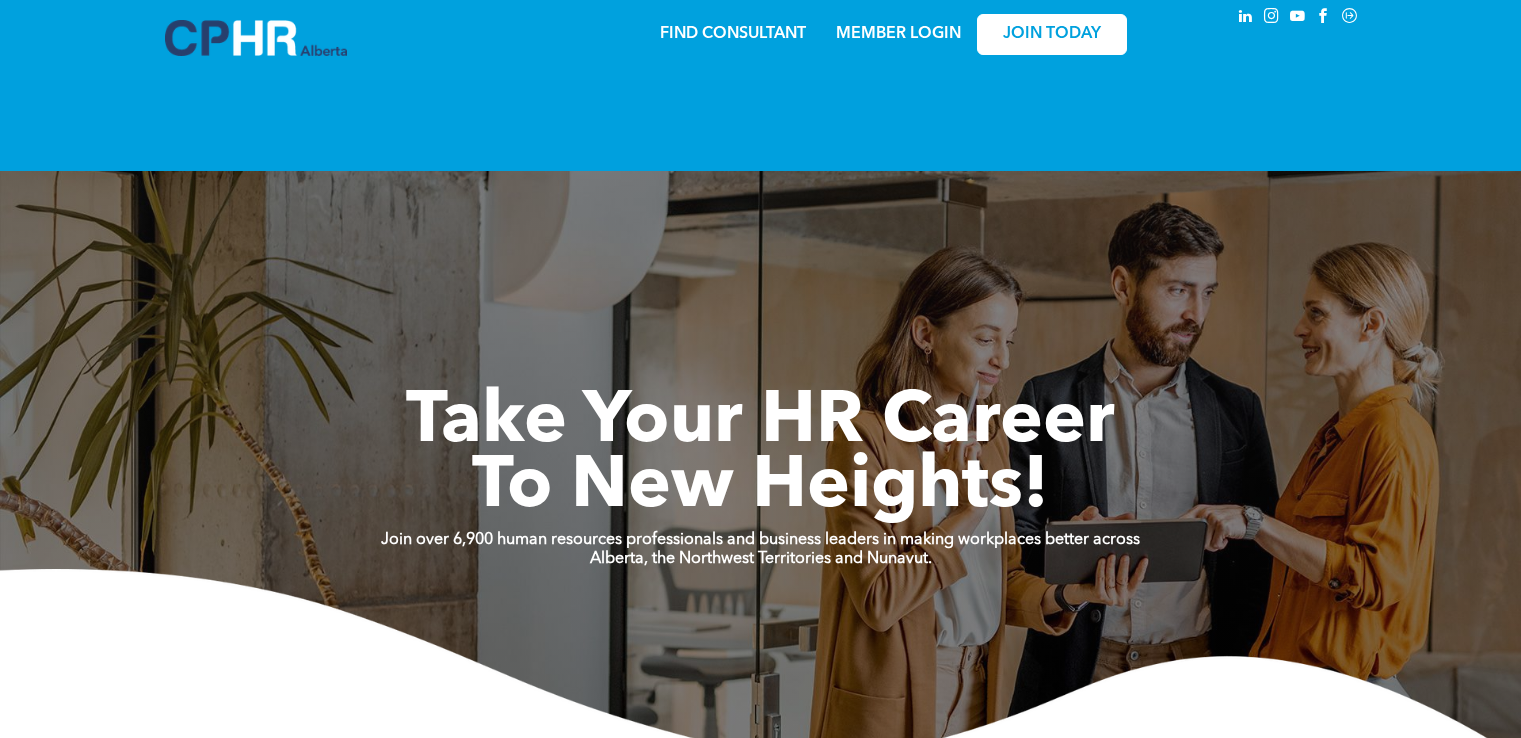scroll, scrollTop: 0, scrollLeft: 0, axis: both 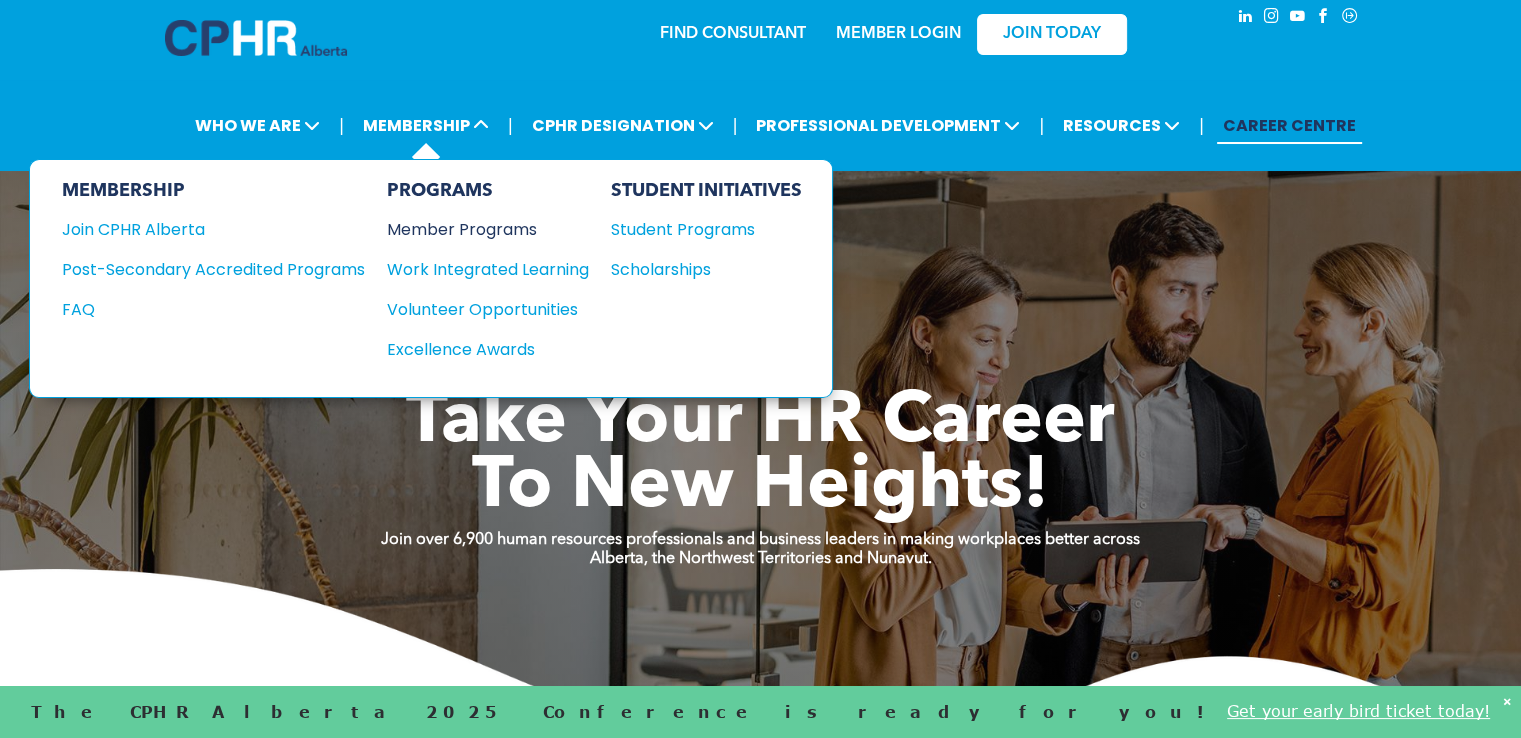 click on "Member Programs" at bounding box center [478, 229] 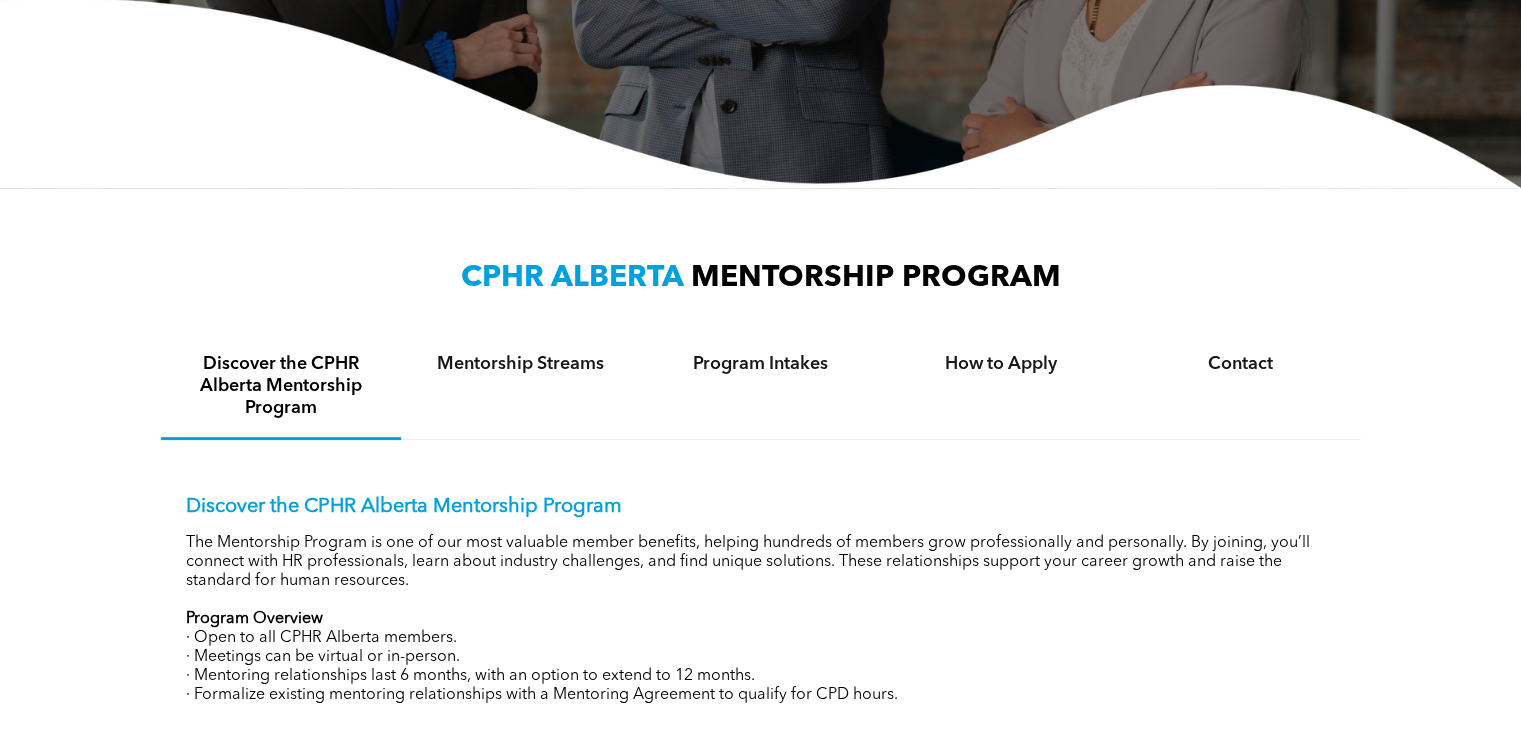 scroll, scrollTop: 451, scrollLeft: 0, axis: vertical 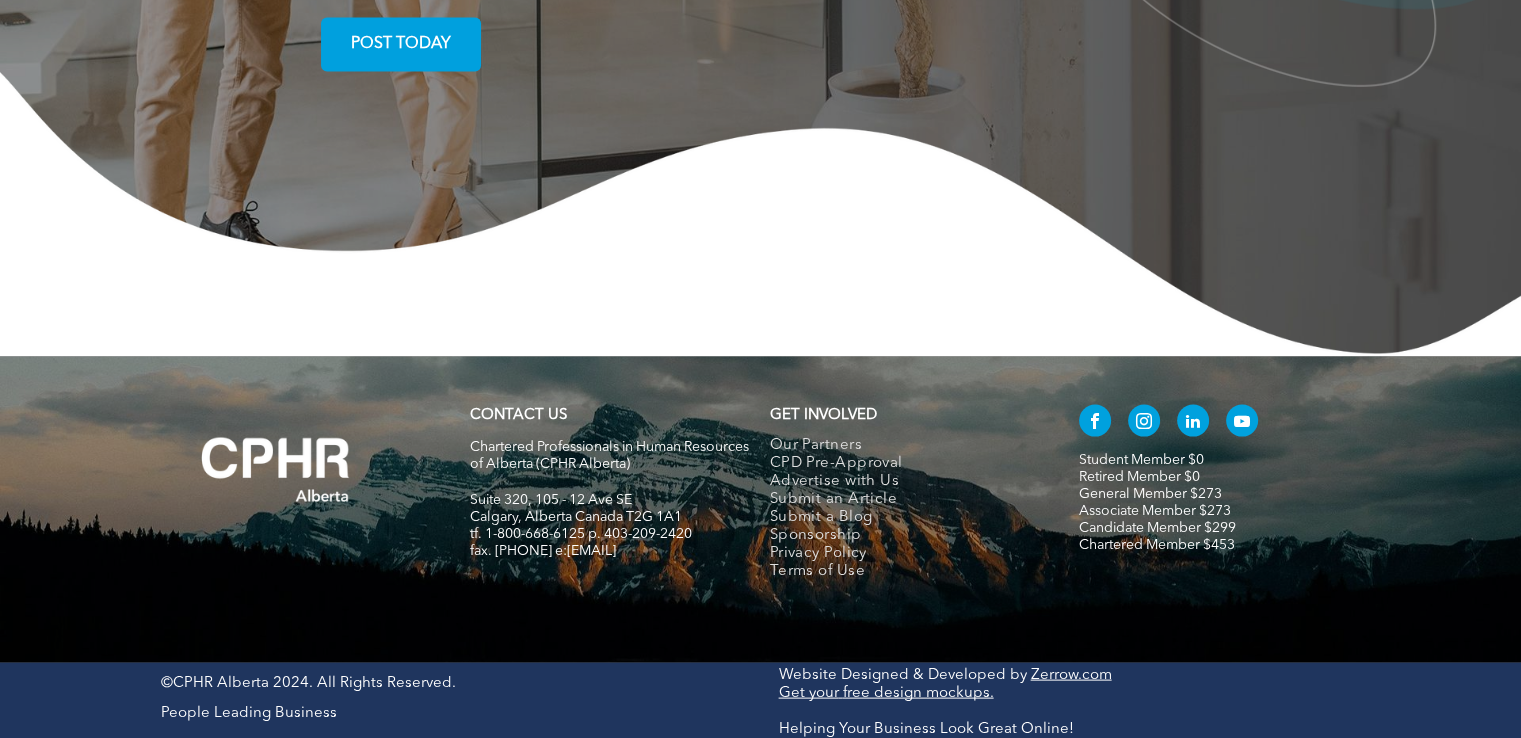 click on "Associate Member $273" at bounding box center (1141, 460) 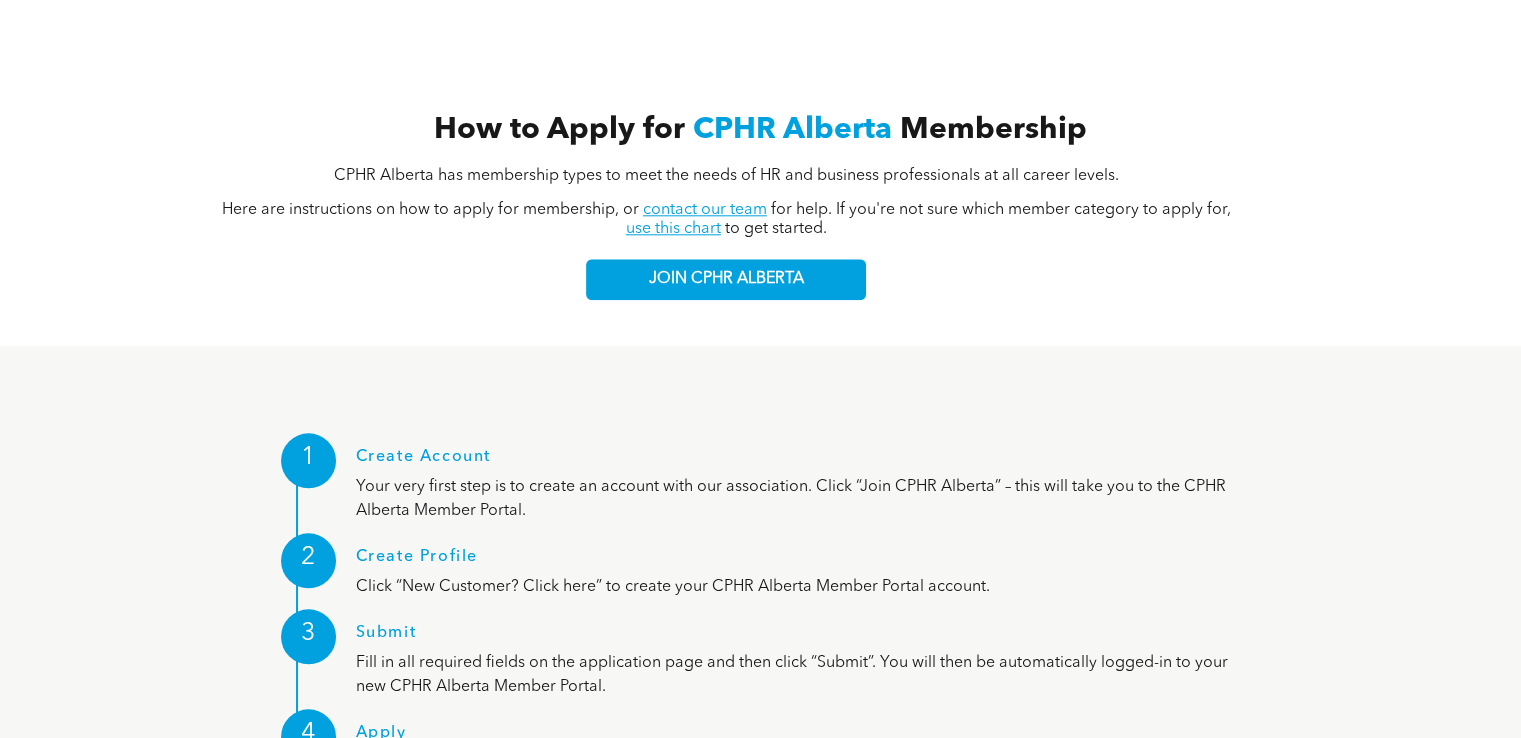 scroll, scrollTop: 2117, scrollLeft: 0, axis: vertical 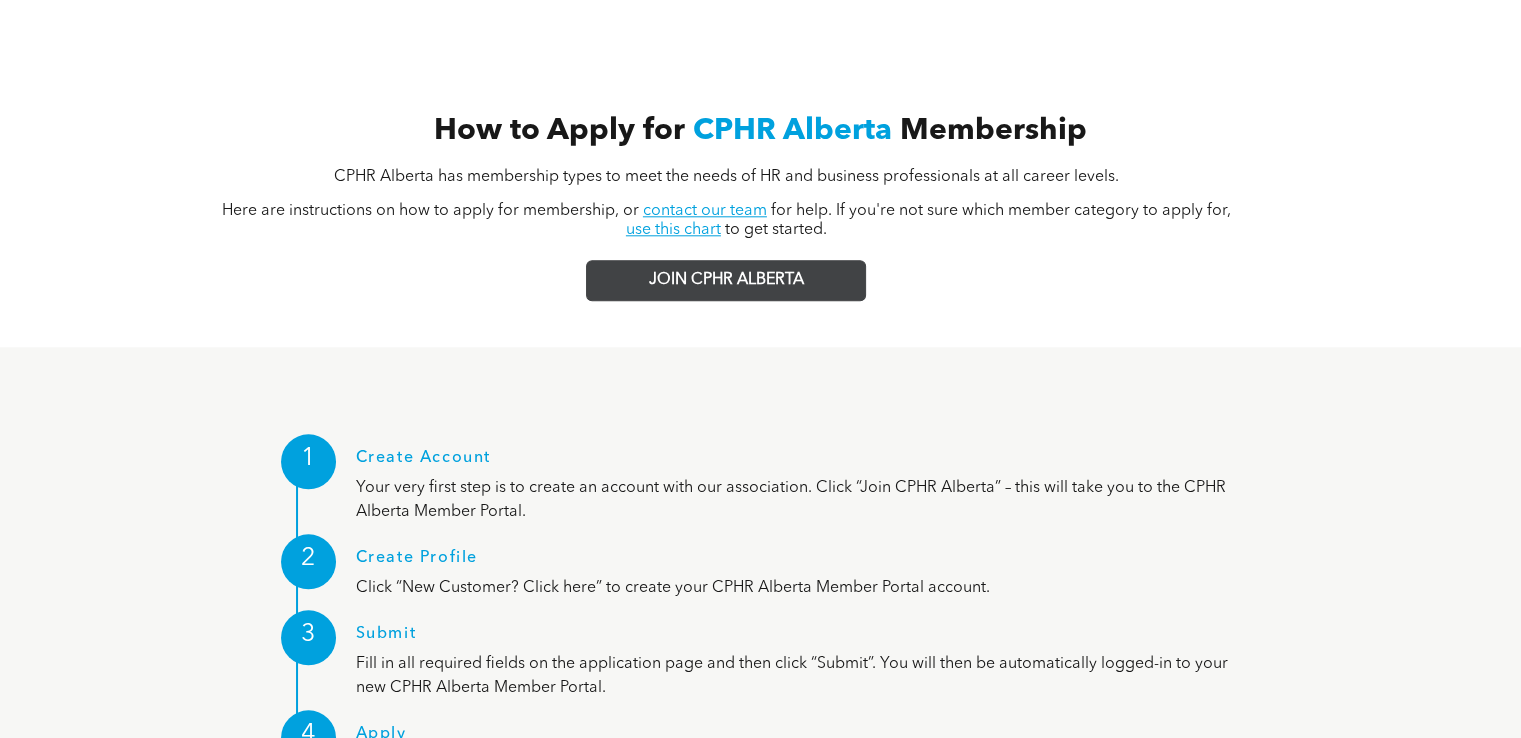 click on "JOIN CPHR ALBERTA" at bounding box center (726, 280) 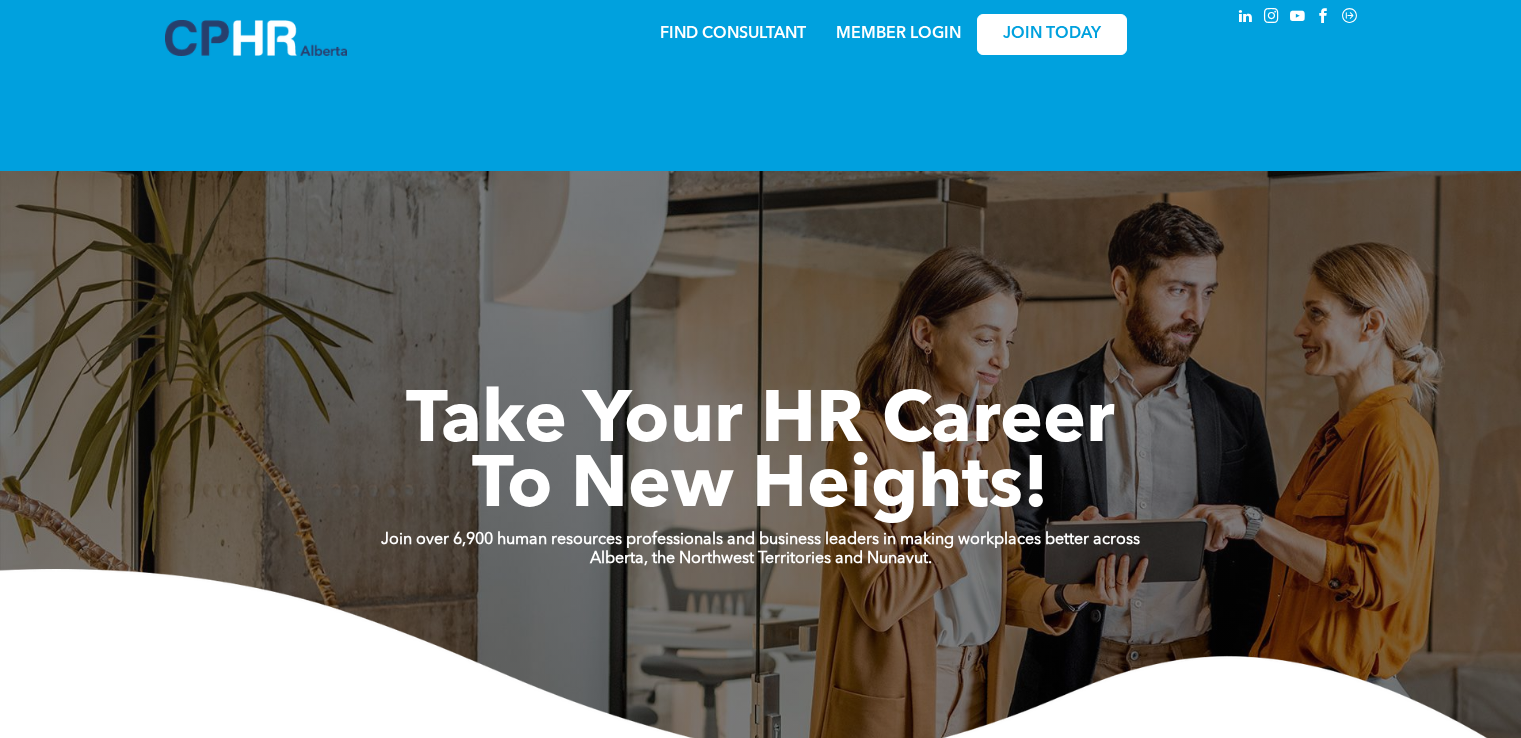 scroll, scrollTop: 0, scrollLeft: 0, axis: both 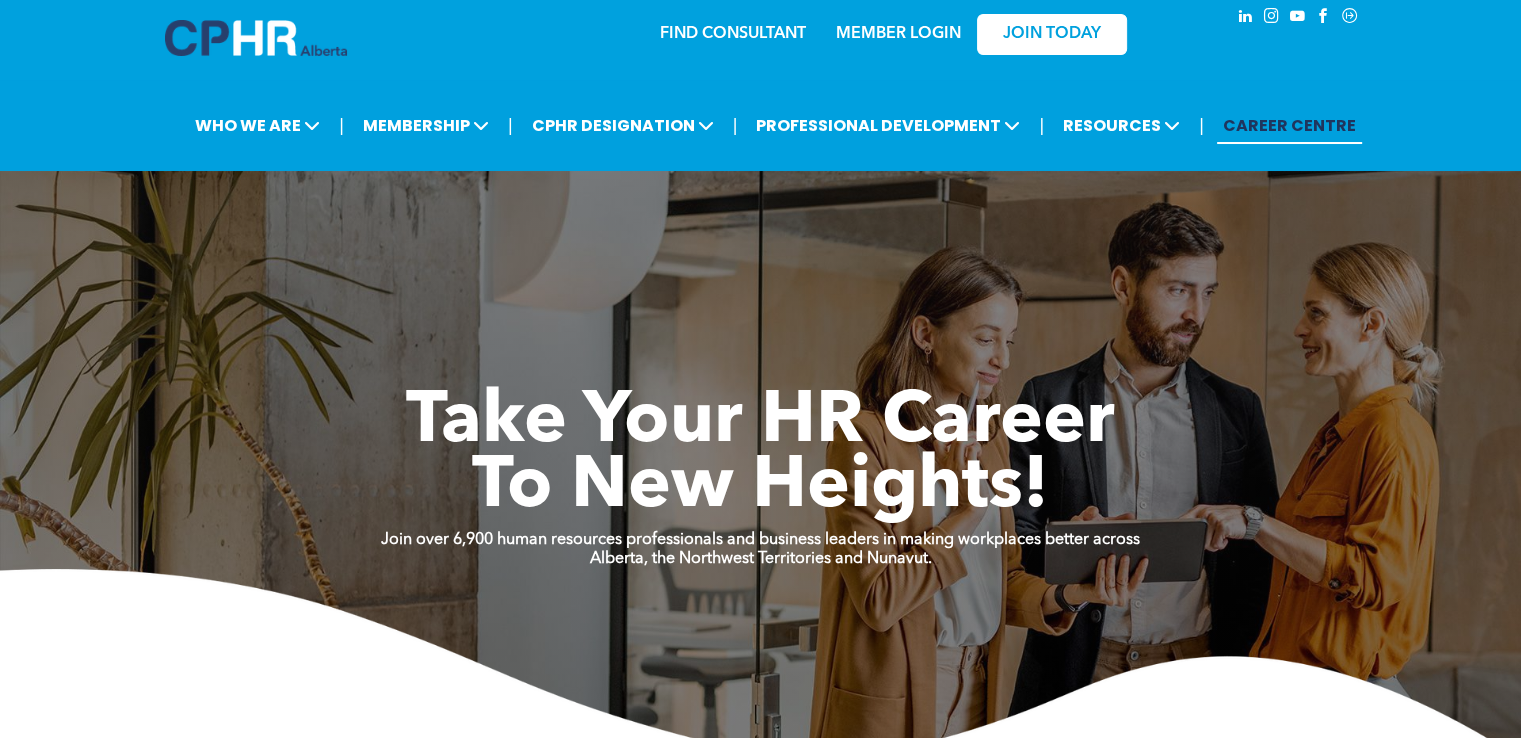 click on "﻿MEMBER LOGIN" at bounding box center (898, 34) 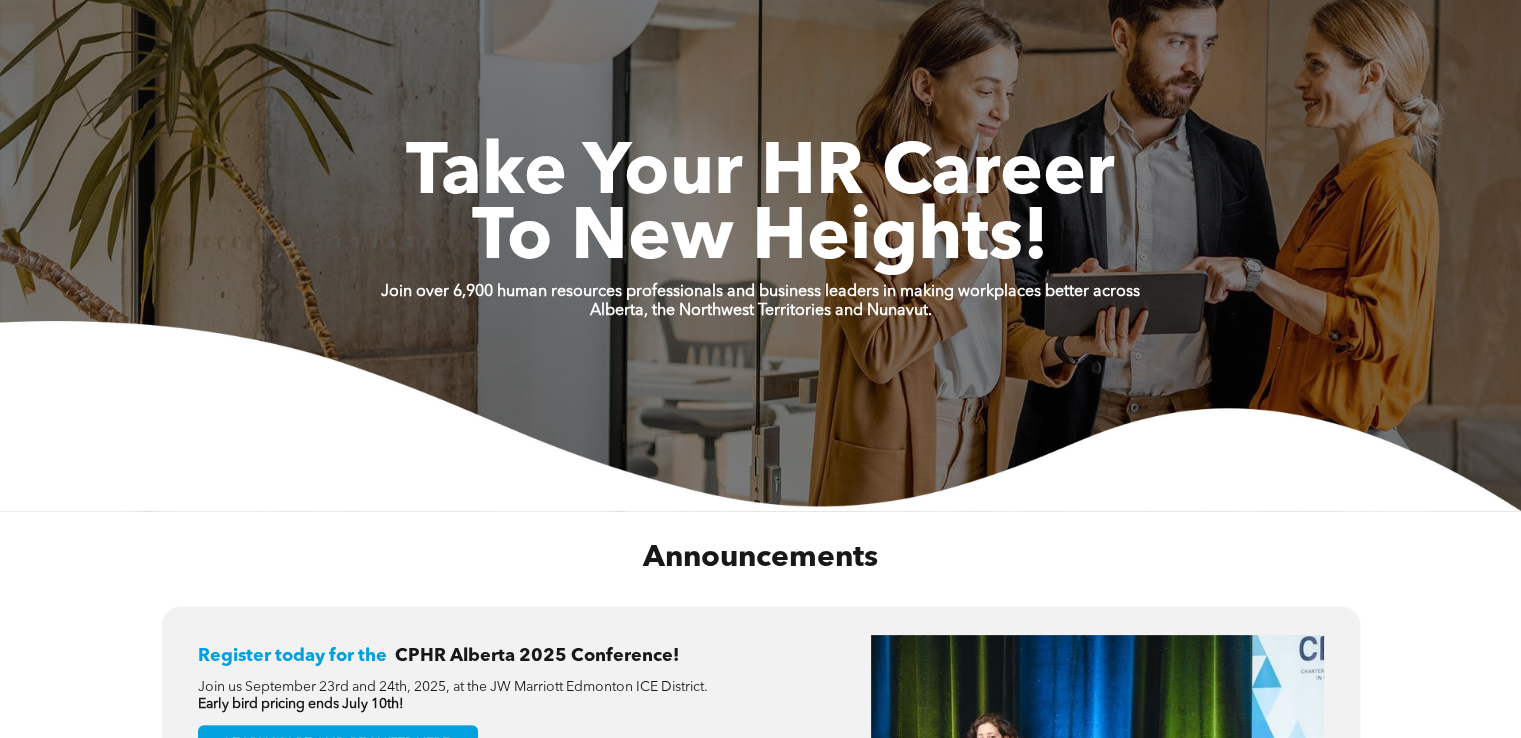 scroll, scrollTop: 0, scrollLeft: 0, axis: both 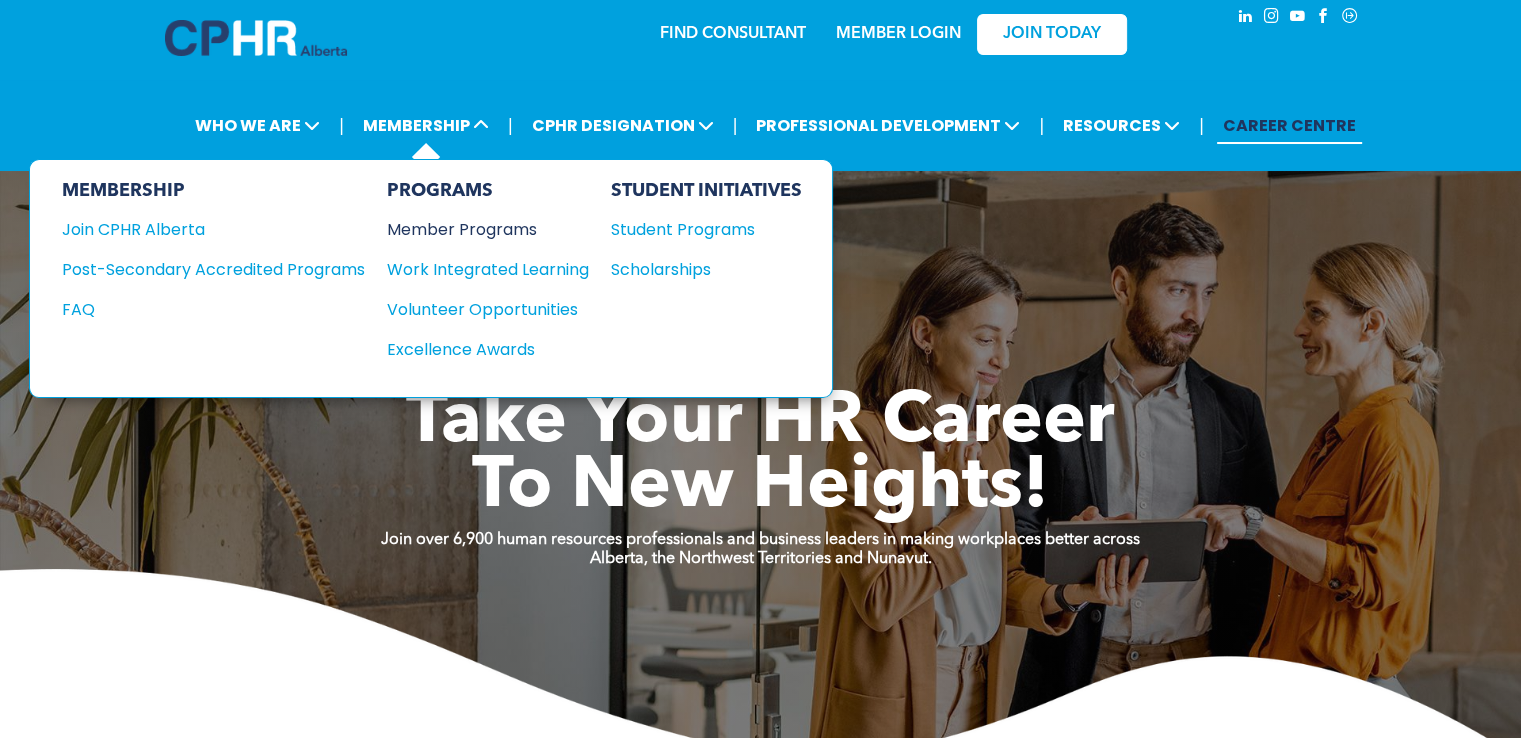 click on "Member Programs" at bounding box center (478, 229) 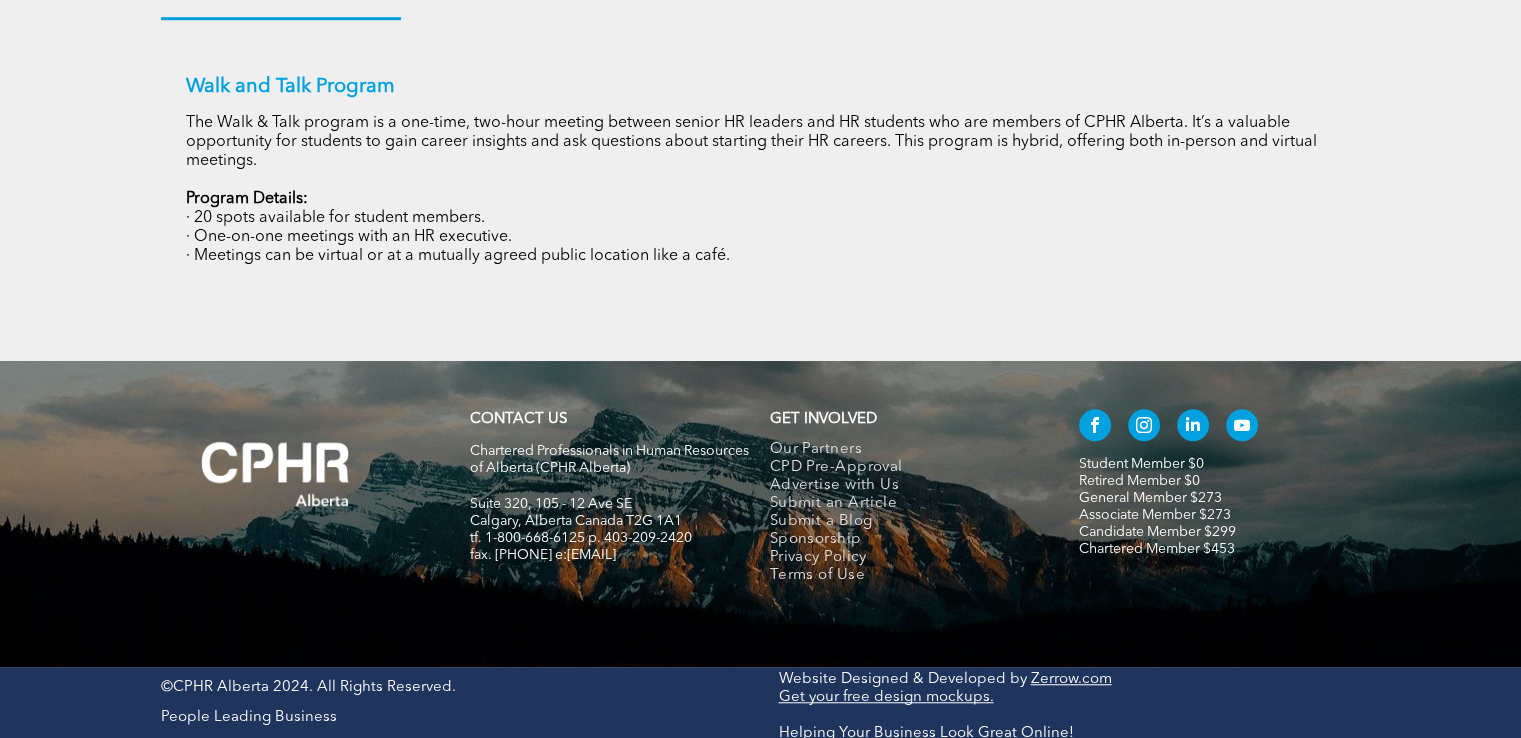 scroll, scrollTop: 1455, scrollLeft: 0, axis: vertical 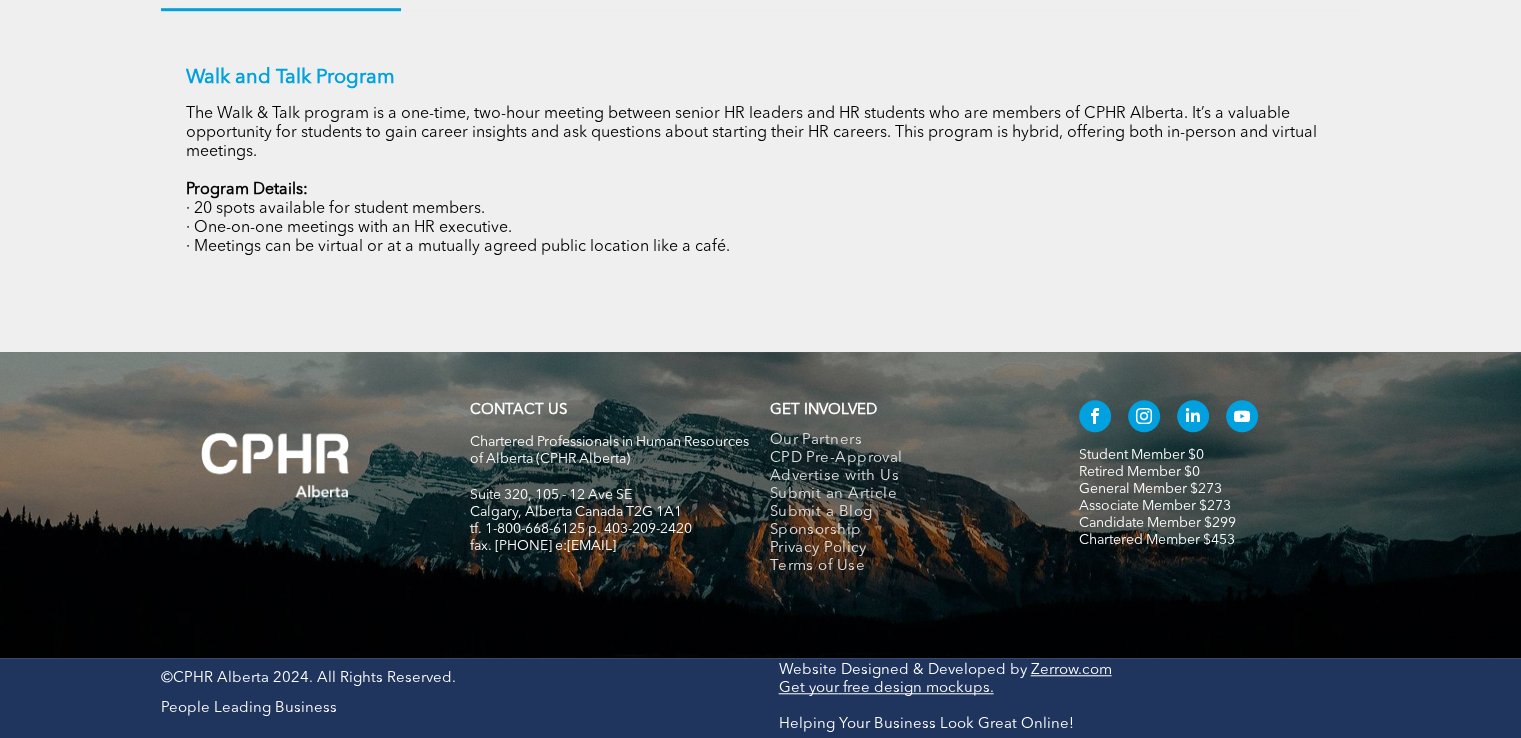 click on "Associate Member $273" at bounding box center (1141, 455) 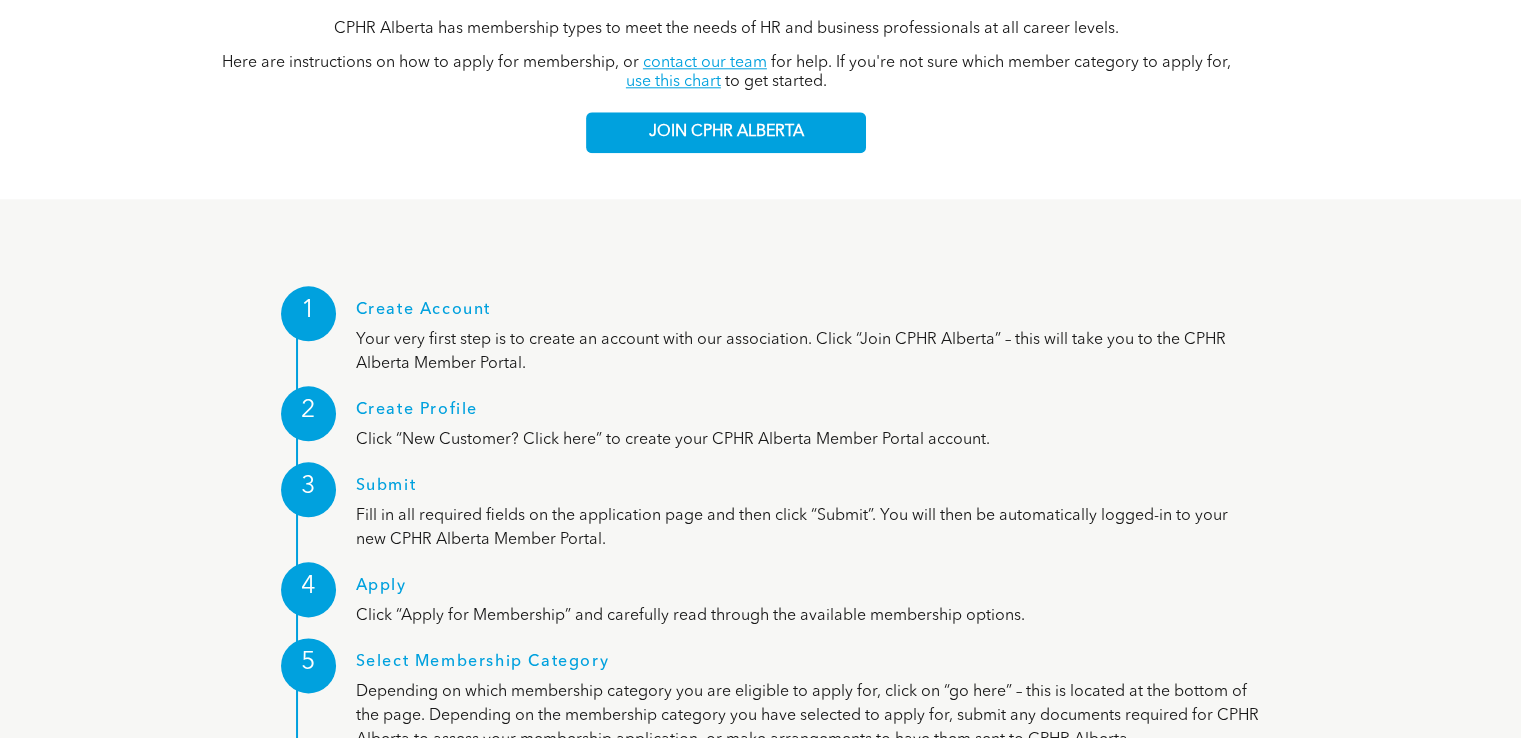 scroll, scrollTop: 2256, scrollLeft: 0, axis: vertical 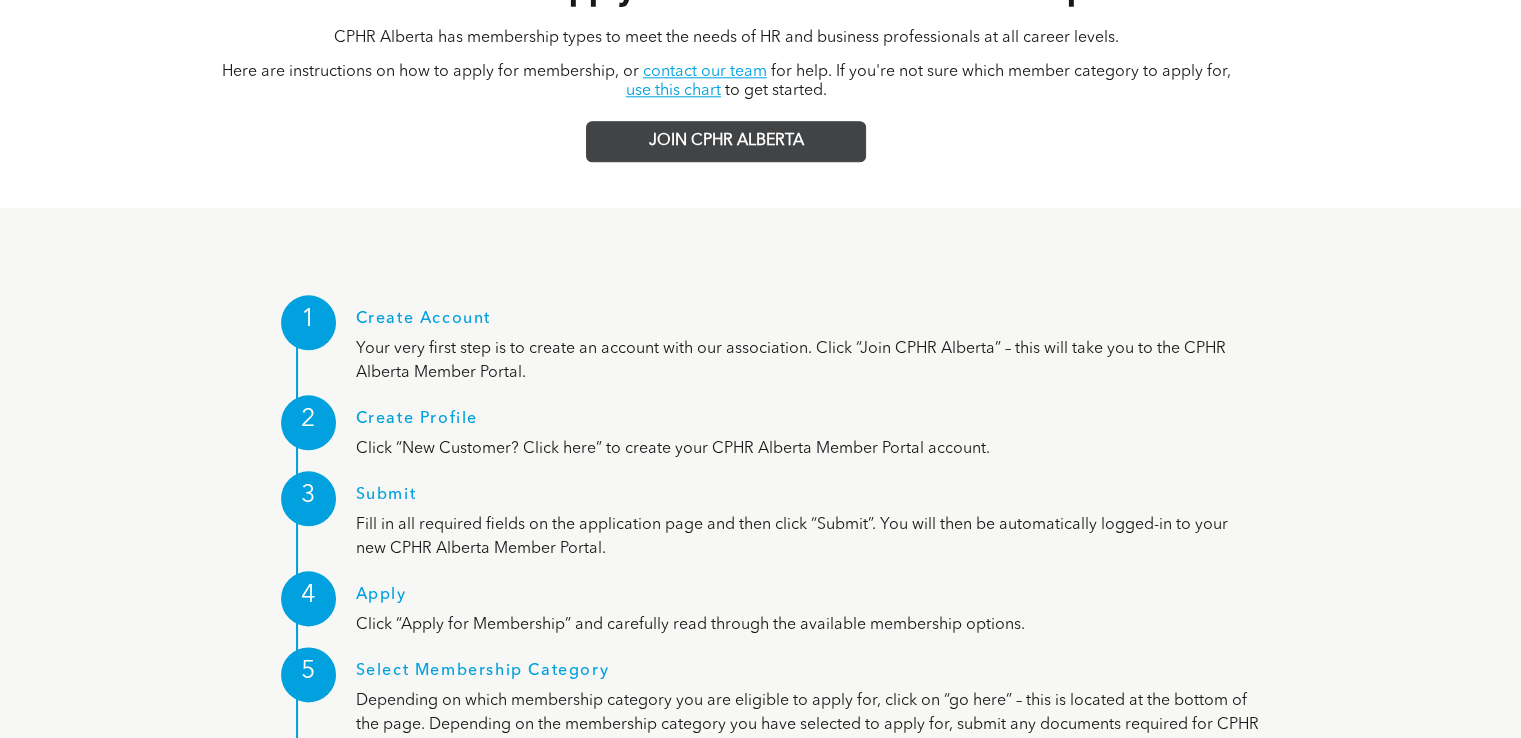 click on "JOIN CPHR ALBERTA" at bounding box center [726, 141] 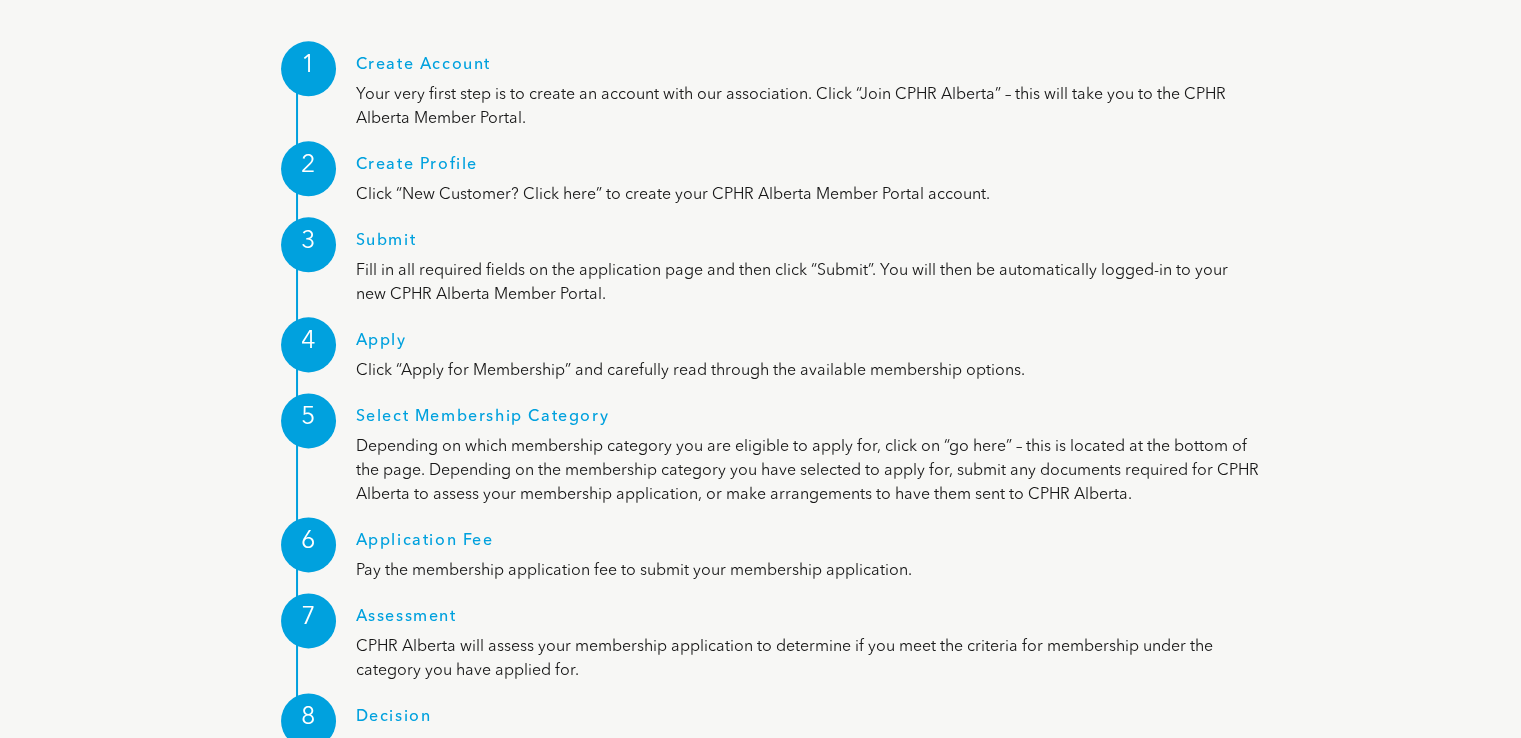 scroll, scrollTop: 2513, scrollLeft: 0, axis: vertical 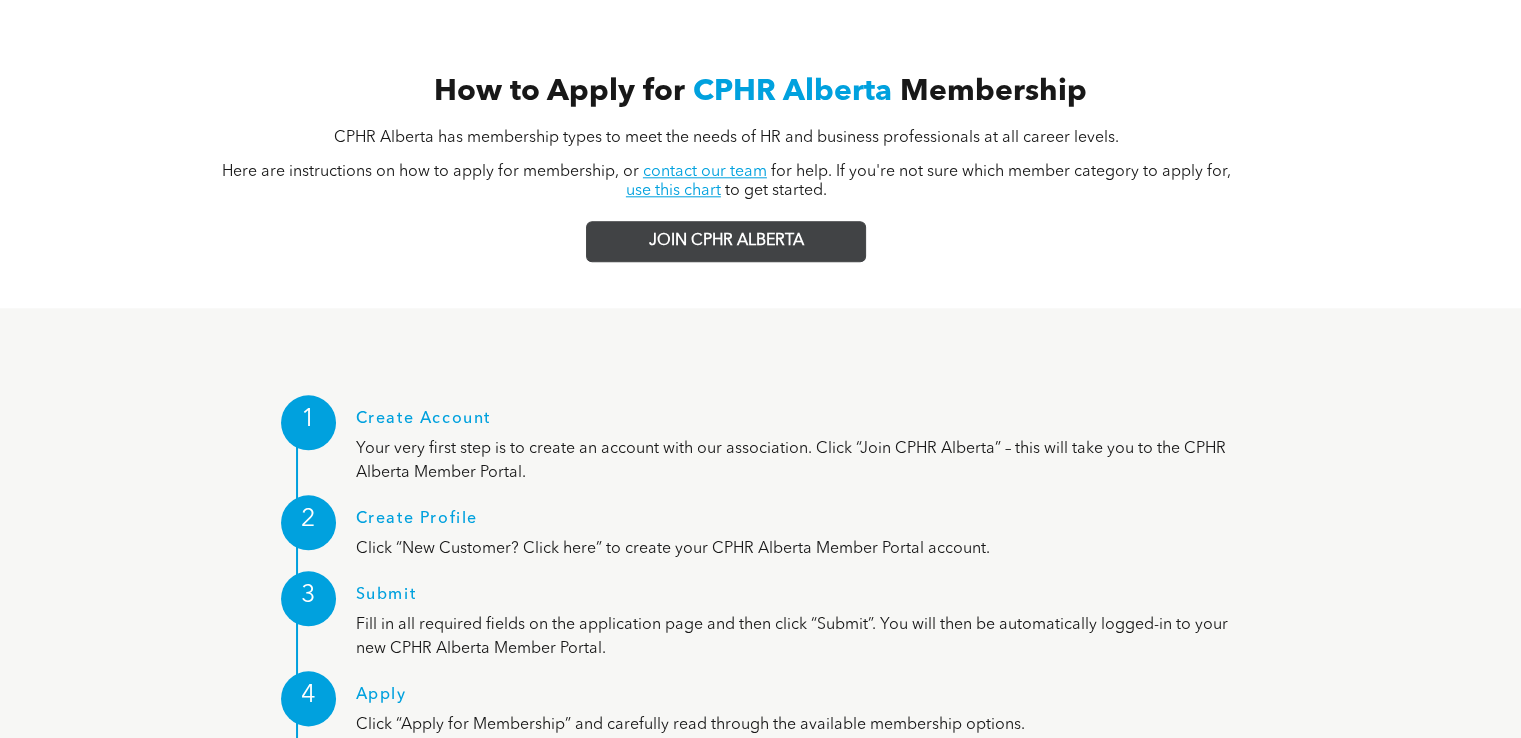 click on "JOIN CPHR ALBERTA" at bounding box center [726, 241] 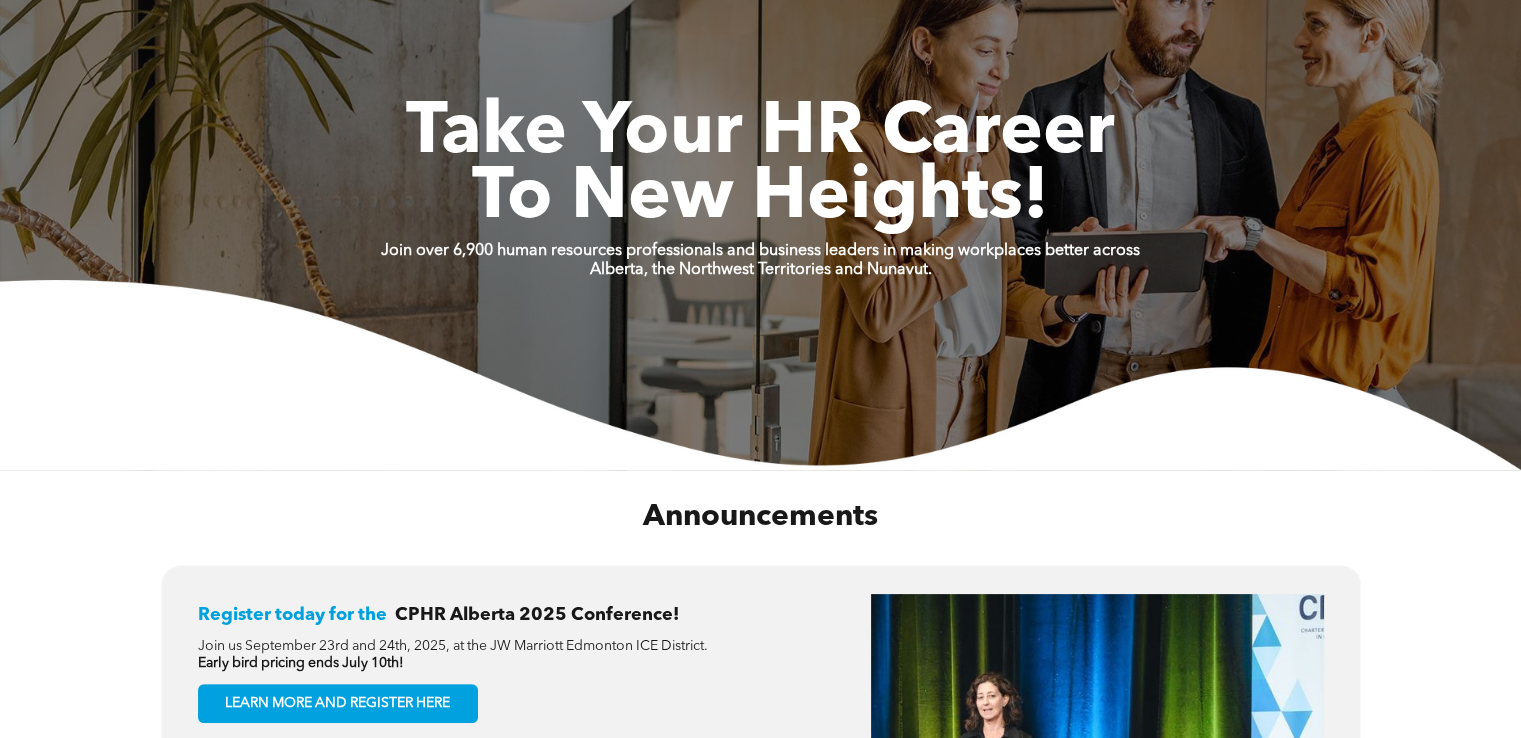 scroll, scrollTop: 0, scrollLeft: 0, axis: both 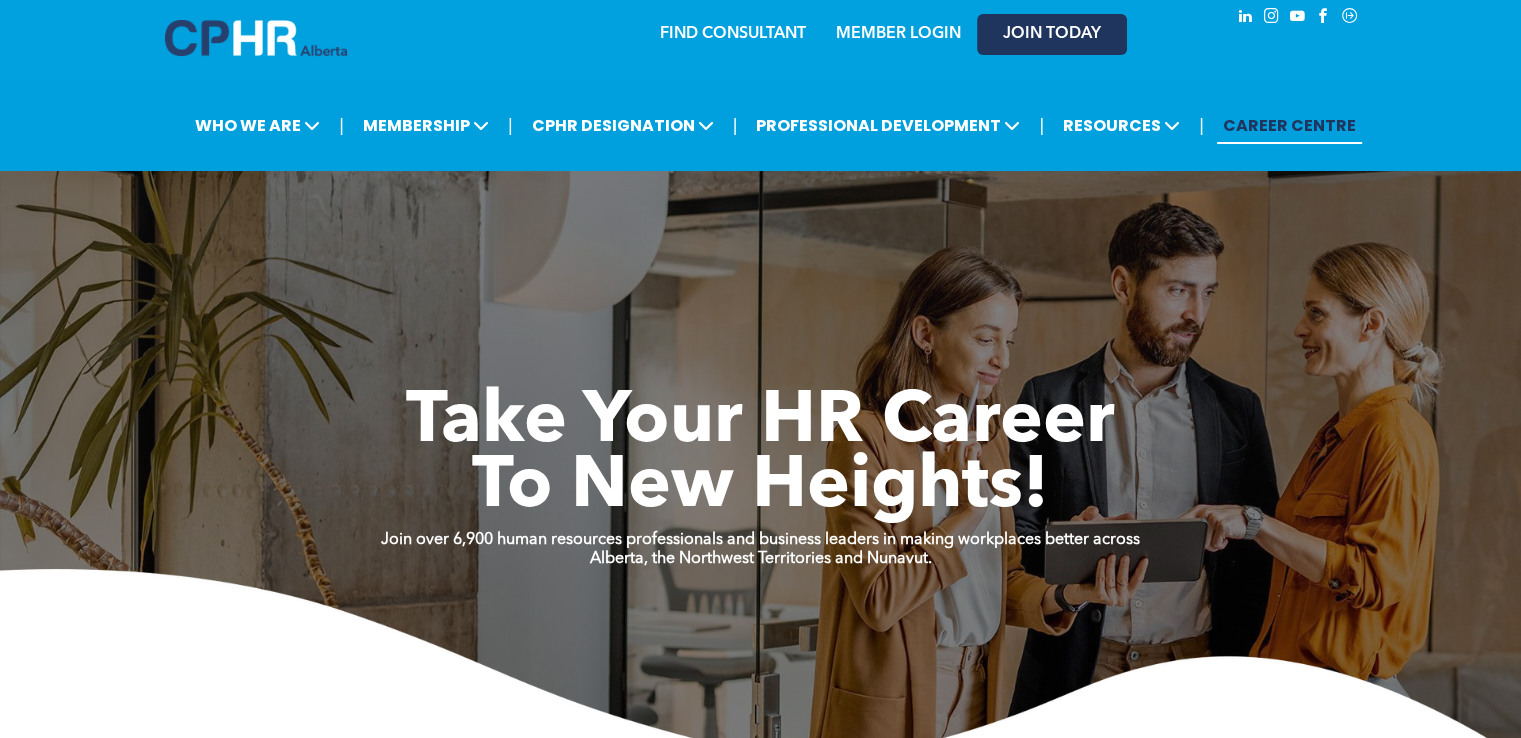 click on "JOIN TODAY" at bounding box center [1052, 34] 